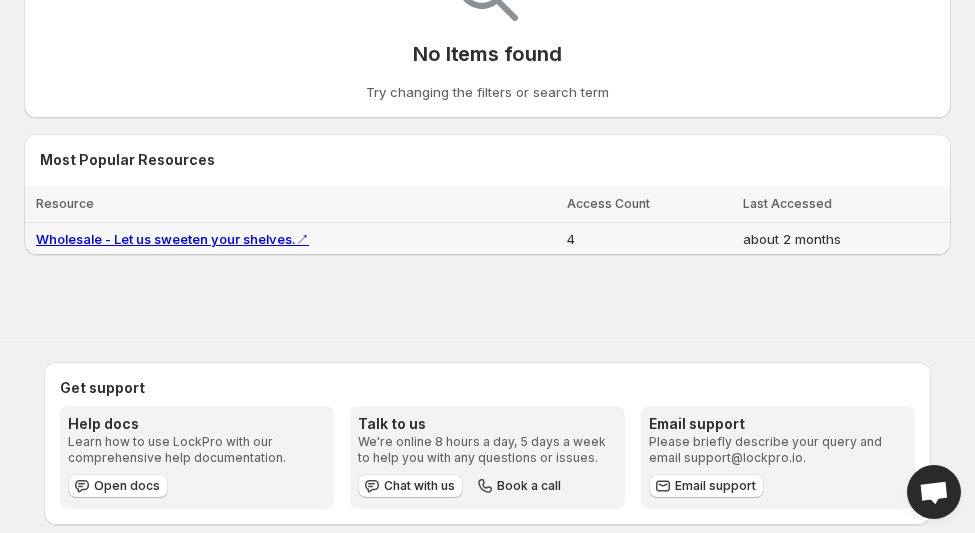 scroll, scrollTop: 676, scrollLeft: 0, axis: vertical 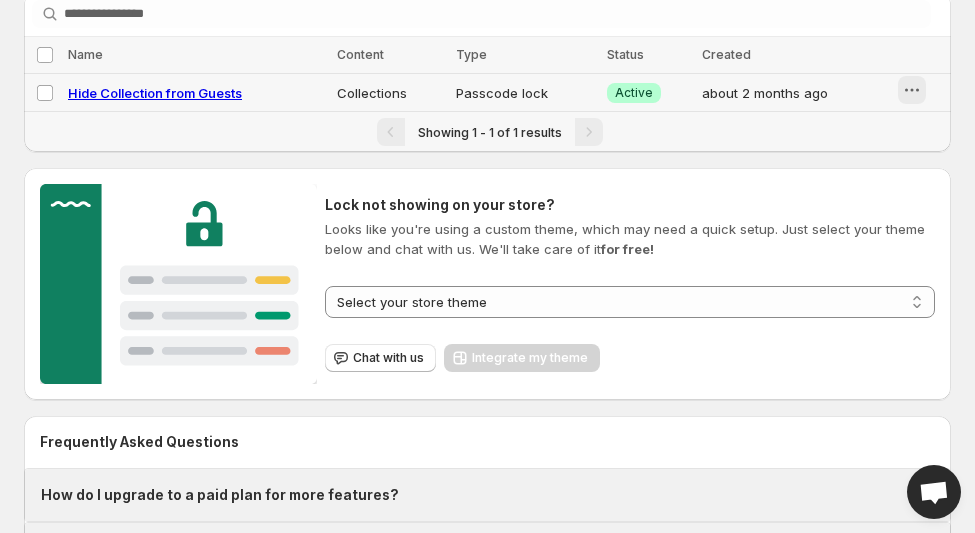 click 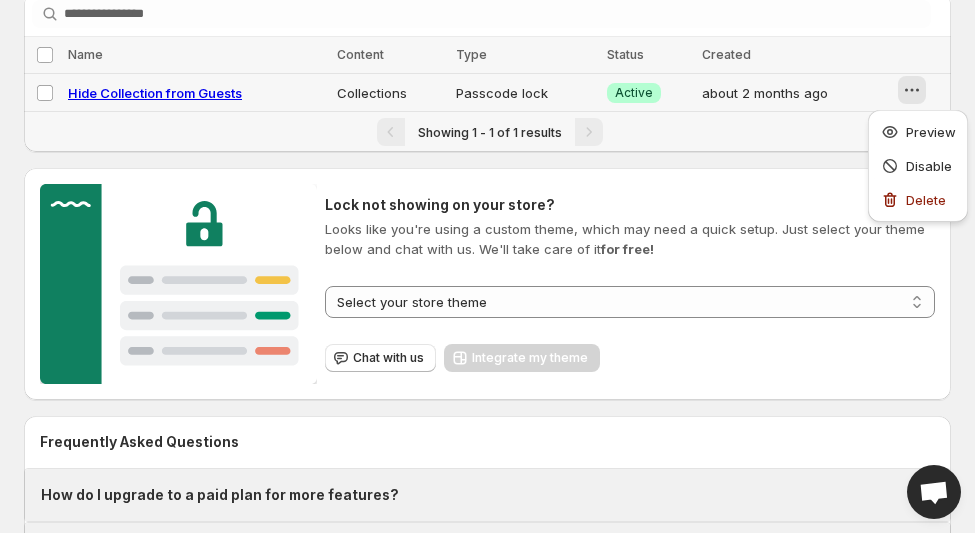 click 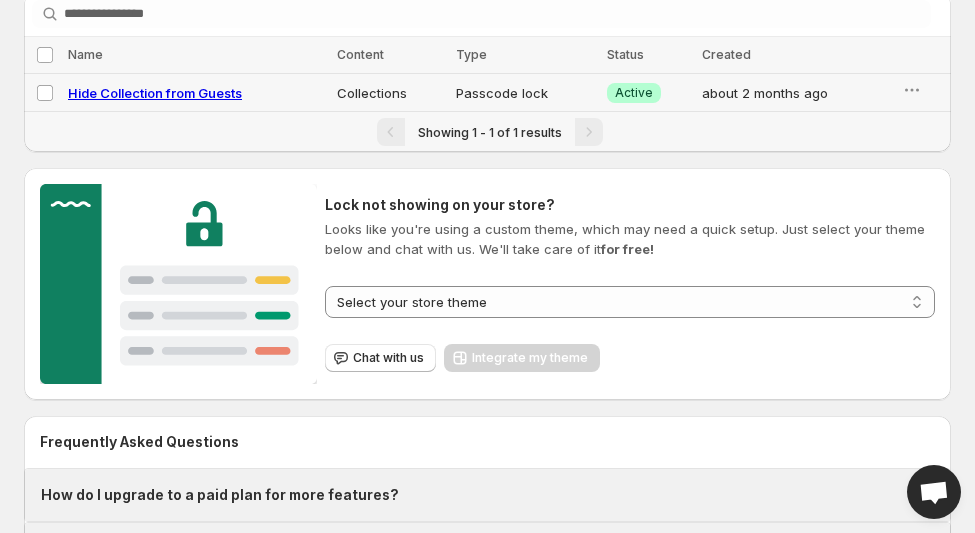 click on "Hide Collection from Guests" at bounding box center (155, 93) 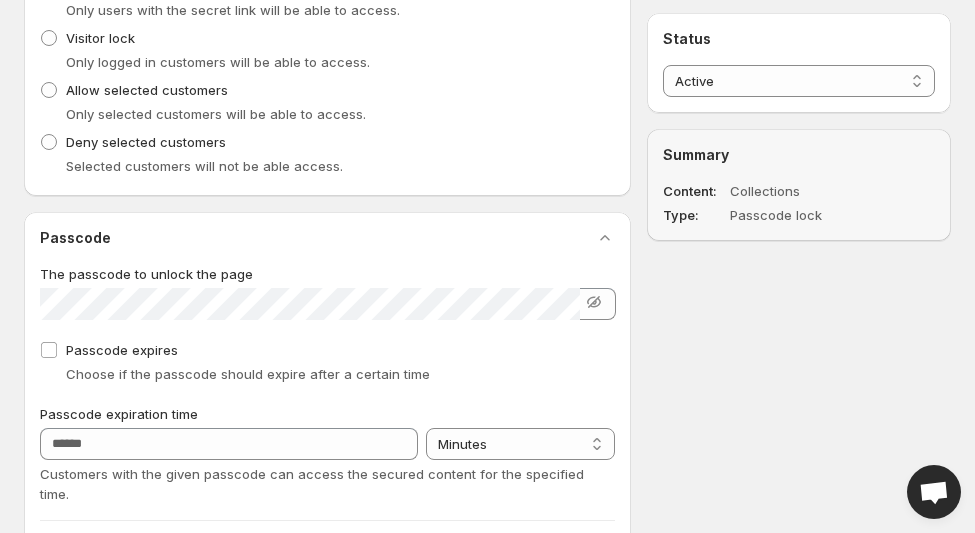 scroll, scrollTop: 700, scrollLeft: 0, axis: vertical 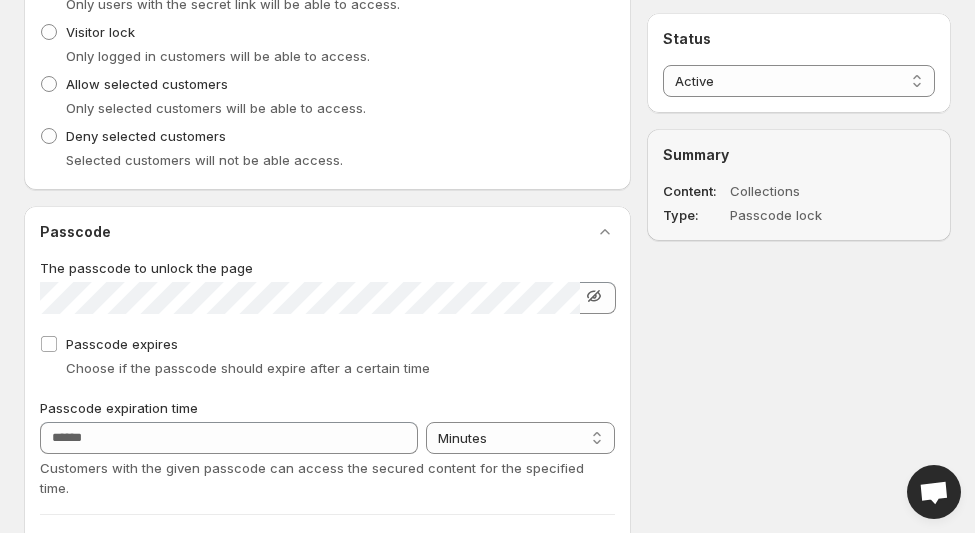 click 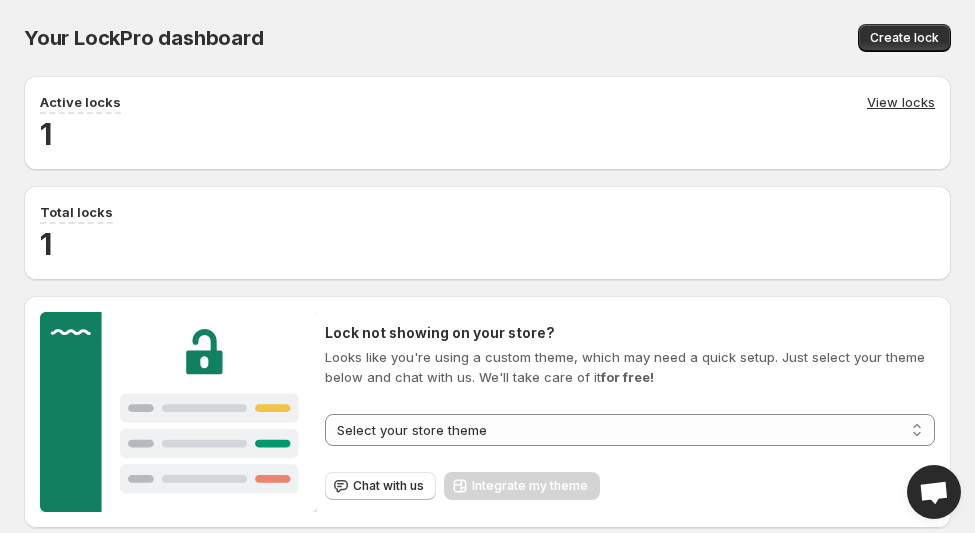 scroll, scrollTop: 200, scrollLeft: 0, axis: vertical 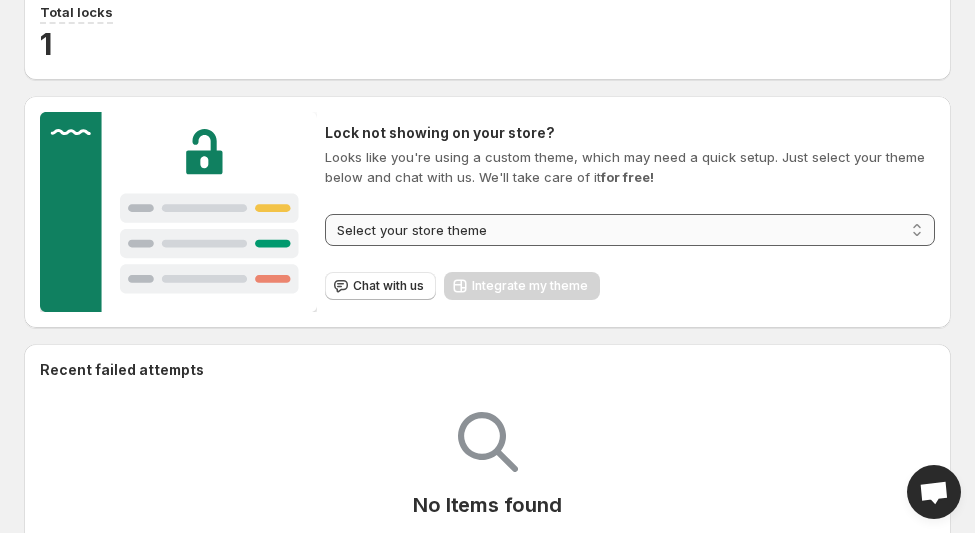 click on "**********" at bounding box center (630, 230) 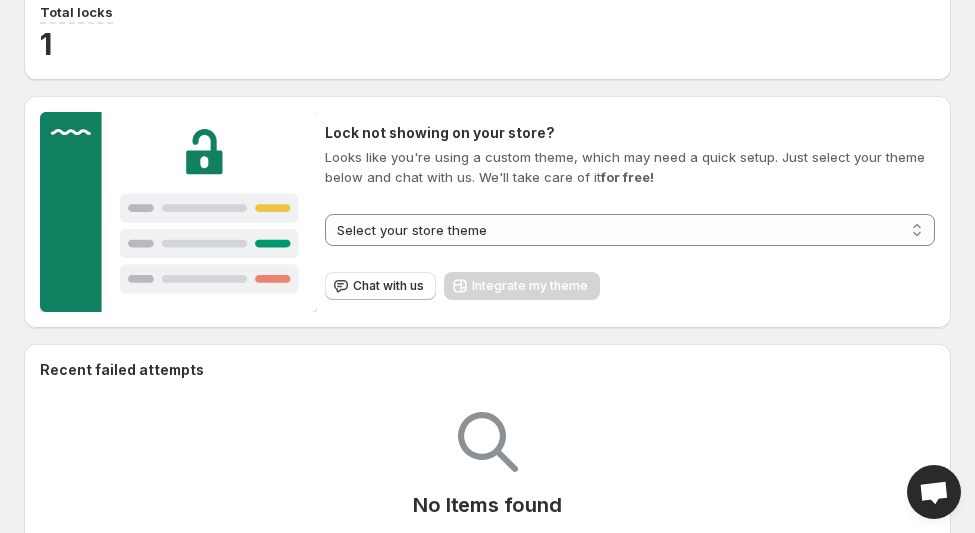 select on "*****" 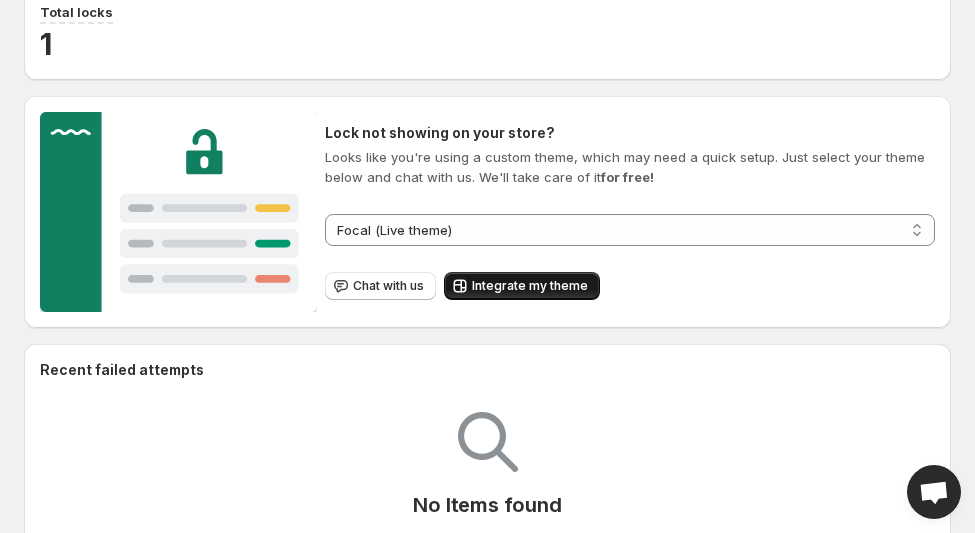 click on "Integrate my theme" at bounding box center (530, 286) 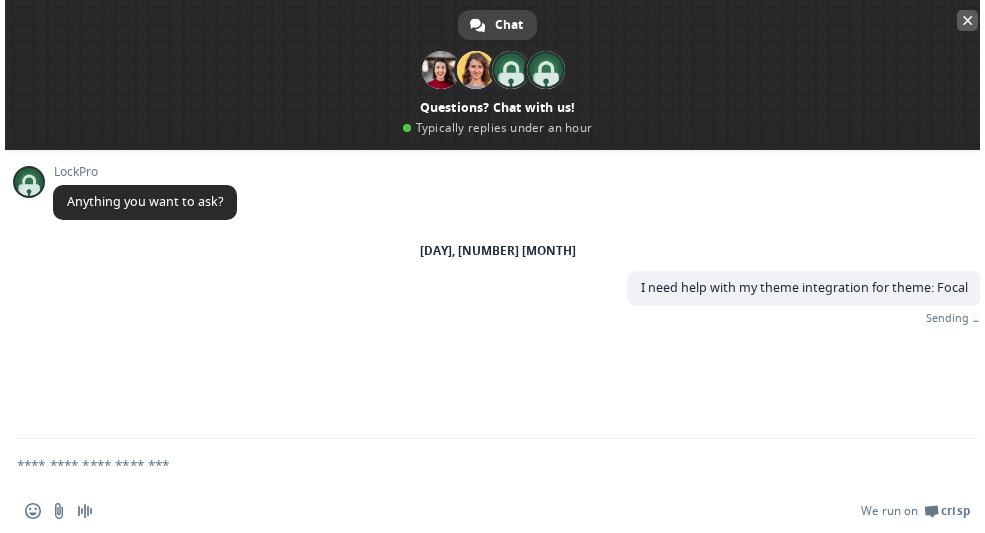 scroll, scrollTop: 0, scrollLeft: 0, axis: both 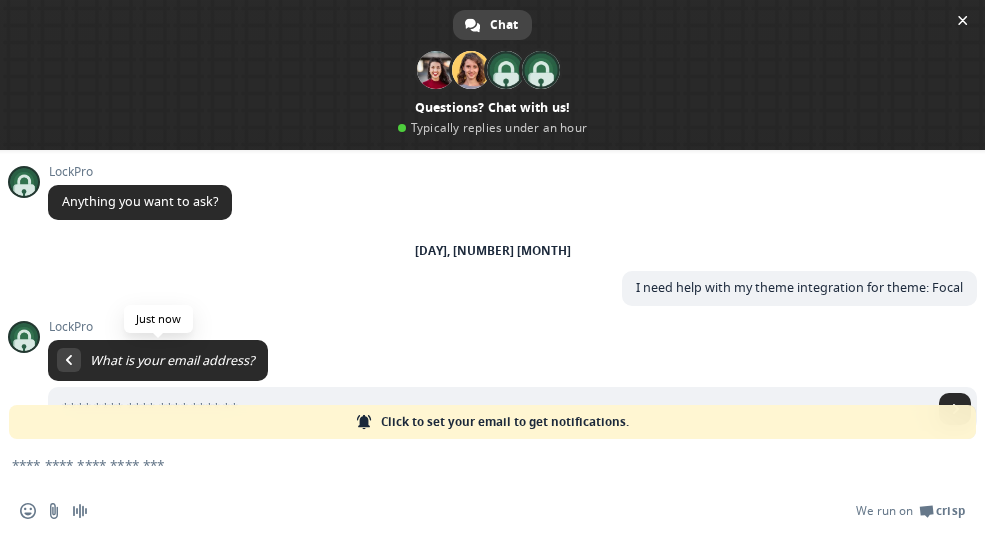click on "What is your email address? Just now" at bounding box center [512, 387] 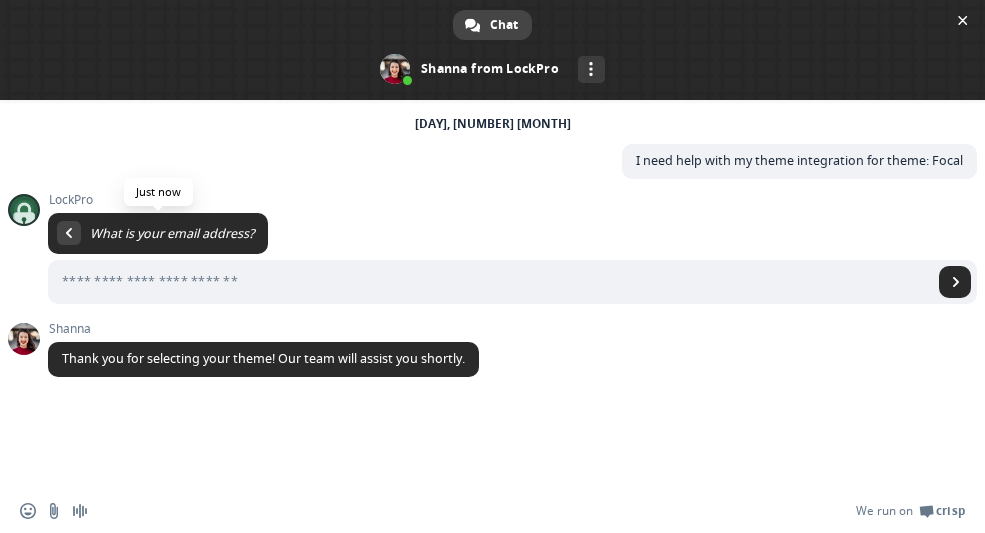 type on "**********" 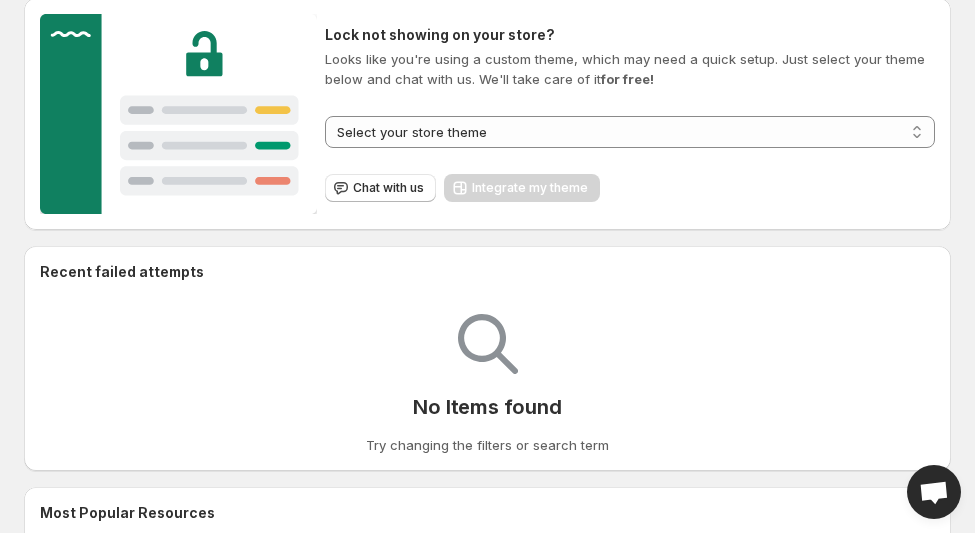 scroll, scrollTop: 300, scrollLeft: 0, axis: vertical 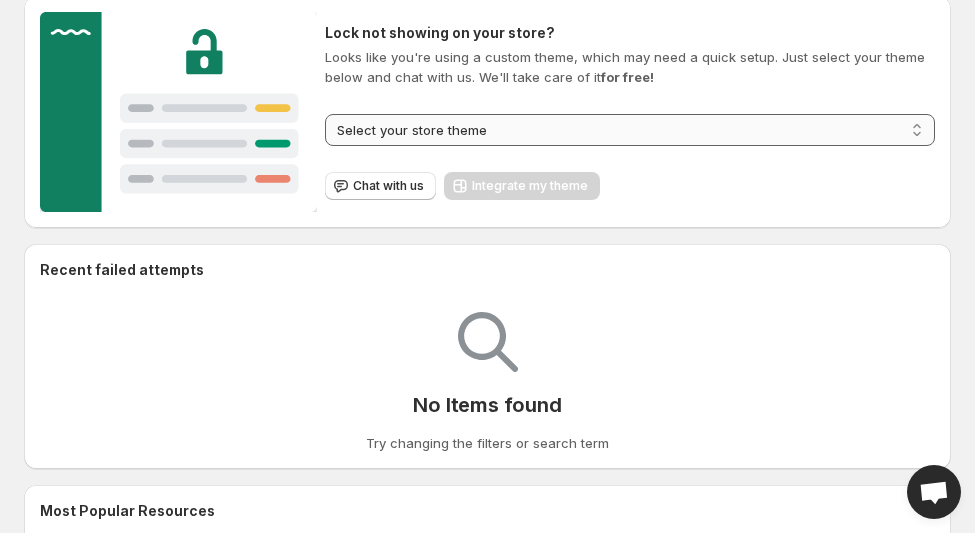 click on "**********" at bounding box center [630, 130] 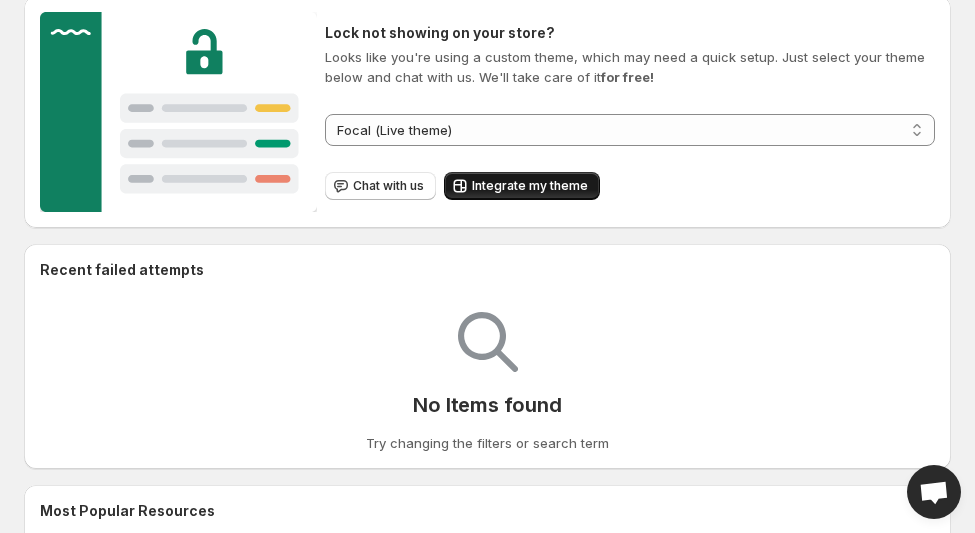 click on "Integrate my theme" at bounding box center [530, 186] 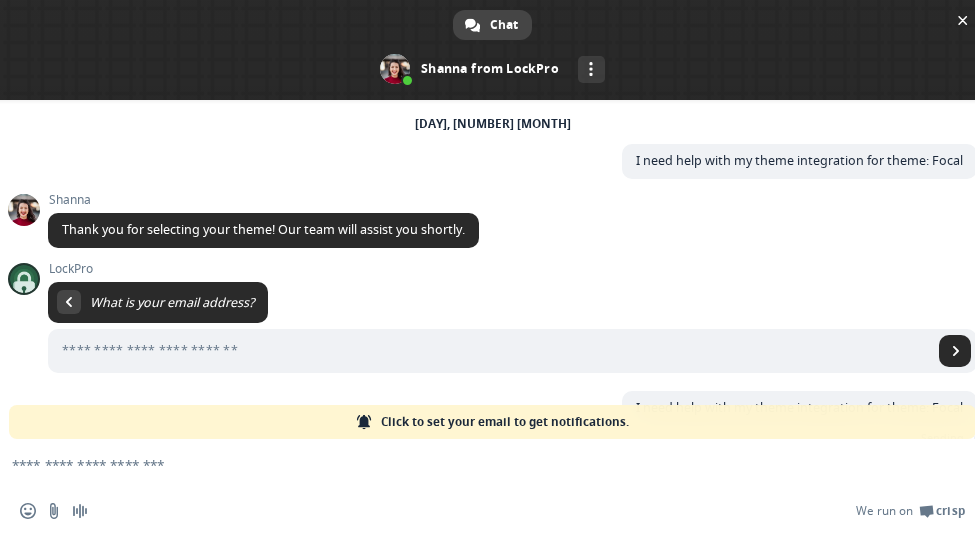 scroll, scrollTop: 67, scrollLeft: 0, axis: vertical 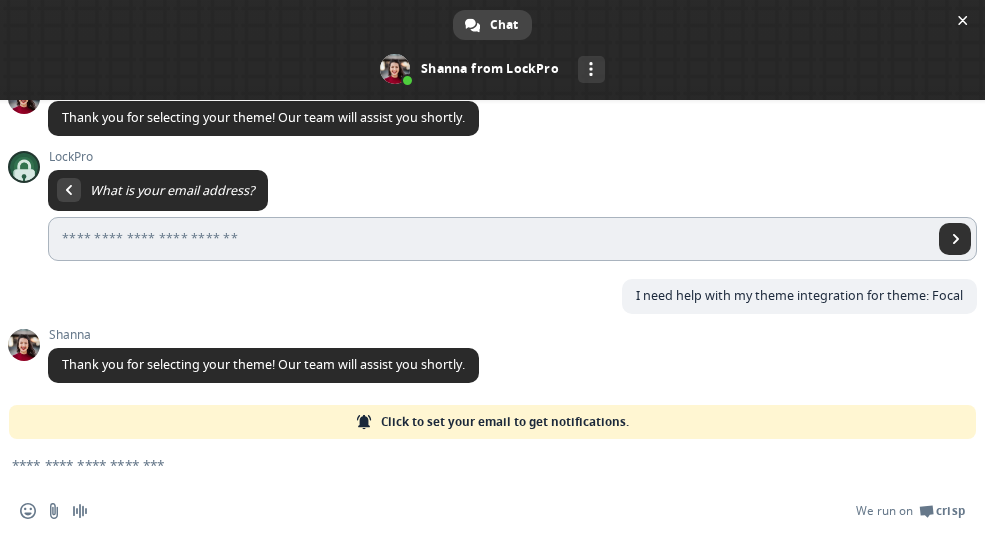 click at bounding box center [955, 239] 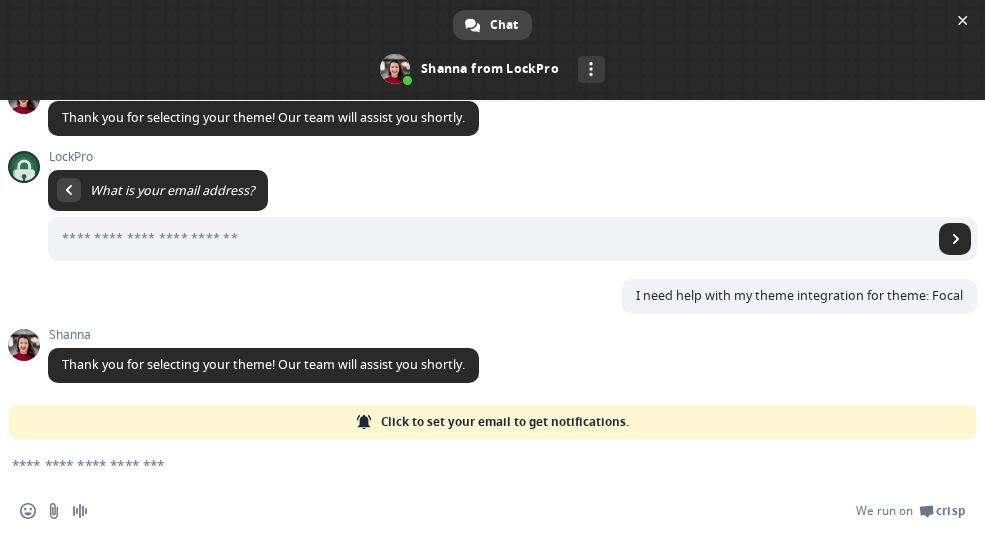 click on "Click to set your email to get notifications." at bounding box center (505, 422) 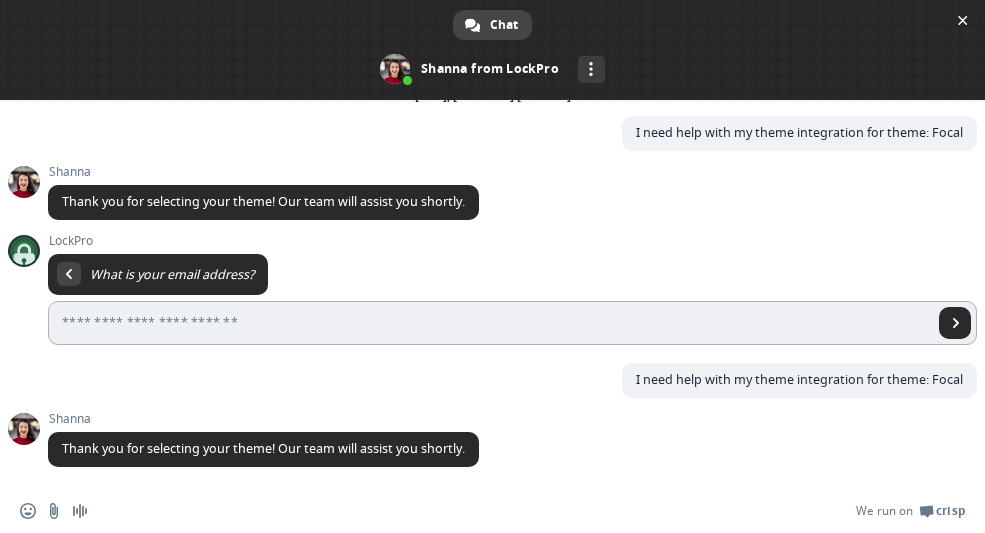 click at bounding box center [490, 323] 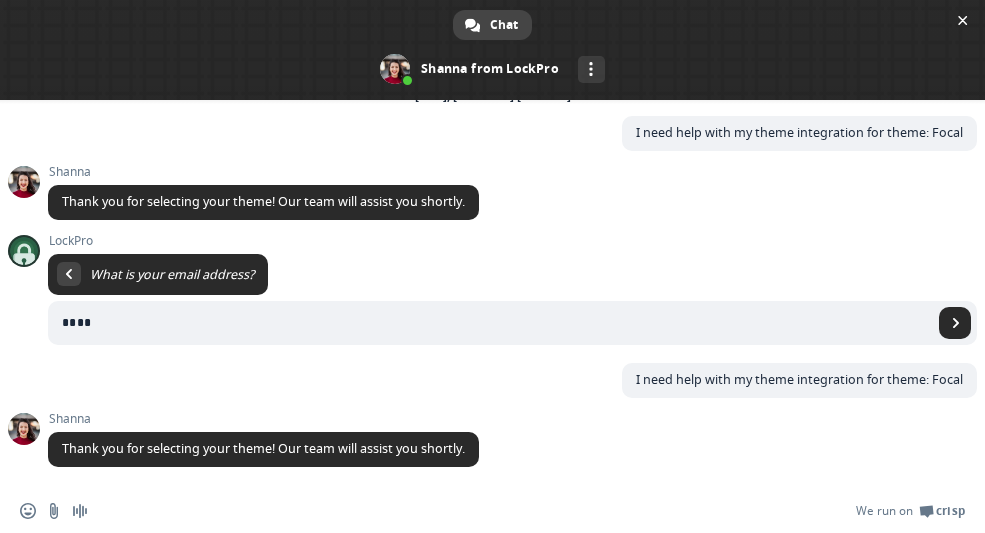 type on "**********" 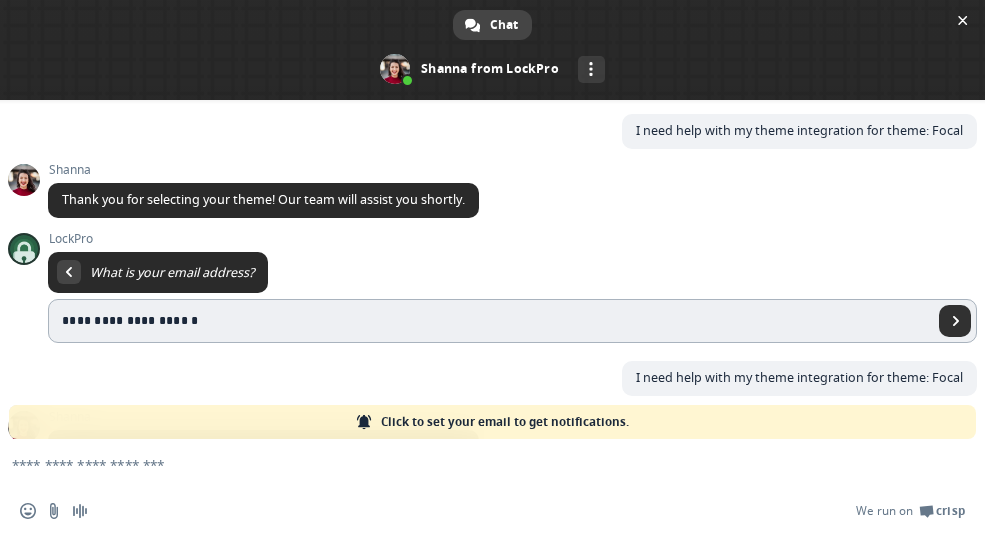 click at bounding box center [956, 321] 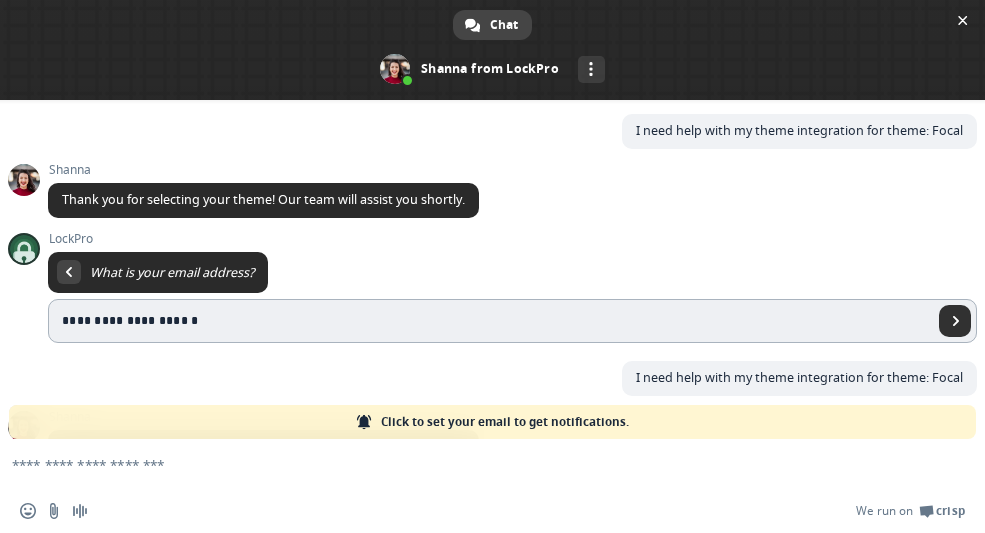 scroll, scrollTop: 0, scrollLeft: 0, axis: both 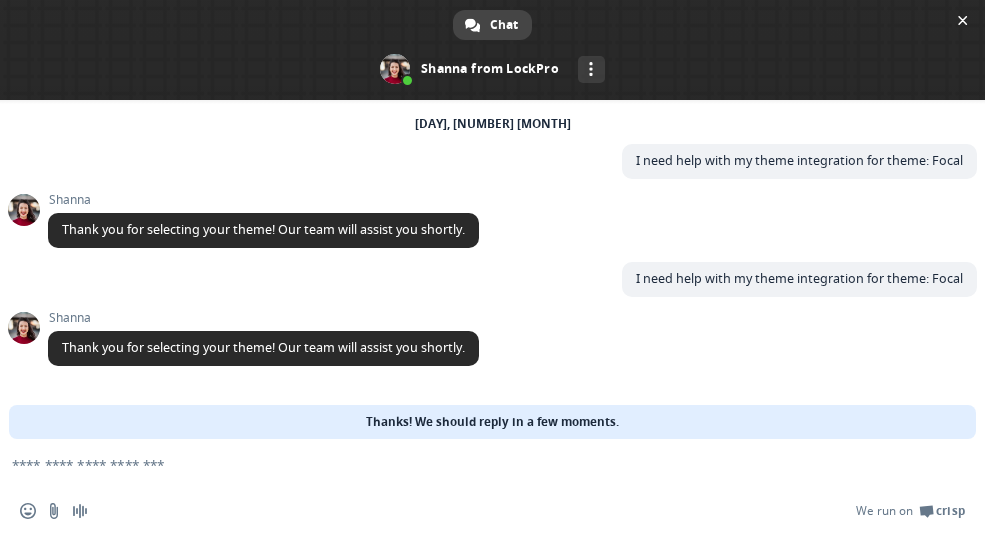 click at bounding box center (468, 464) 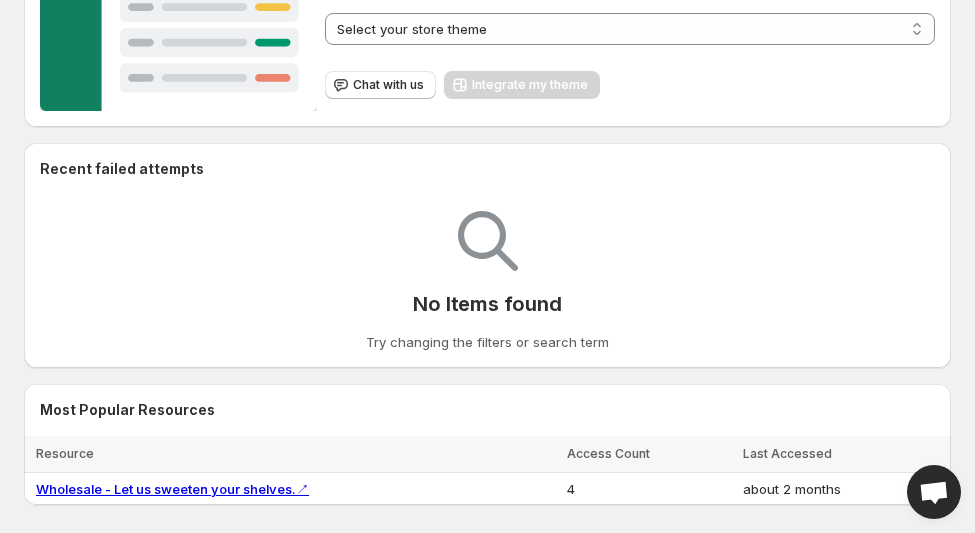 scroll, scrollTop: 500, scrollLeft: 0, axis: vertical 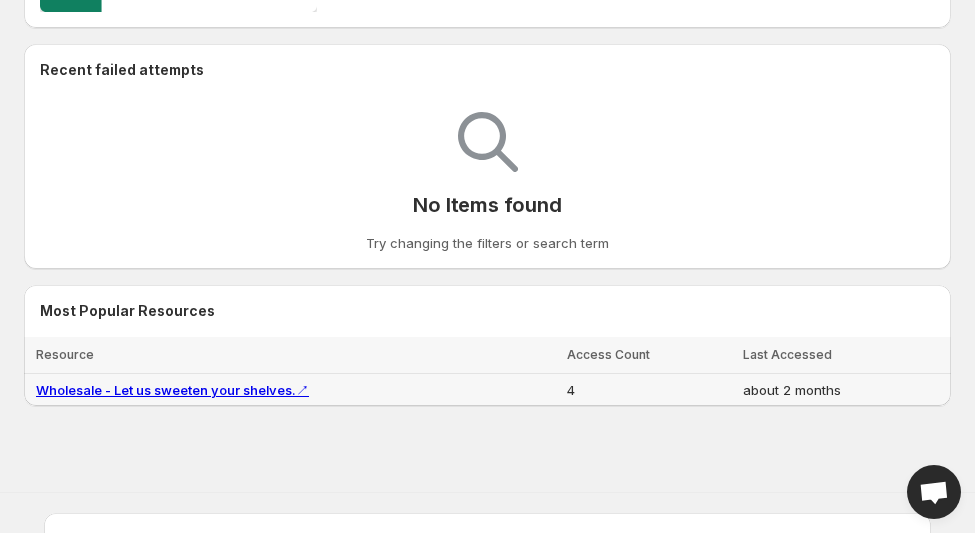click on "Wholesale - Let us sweeten your shelves.  ↗" at bounding box center [172, 390] 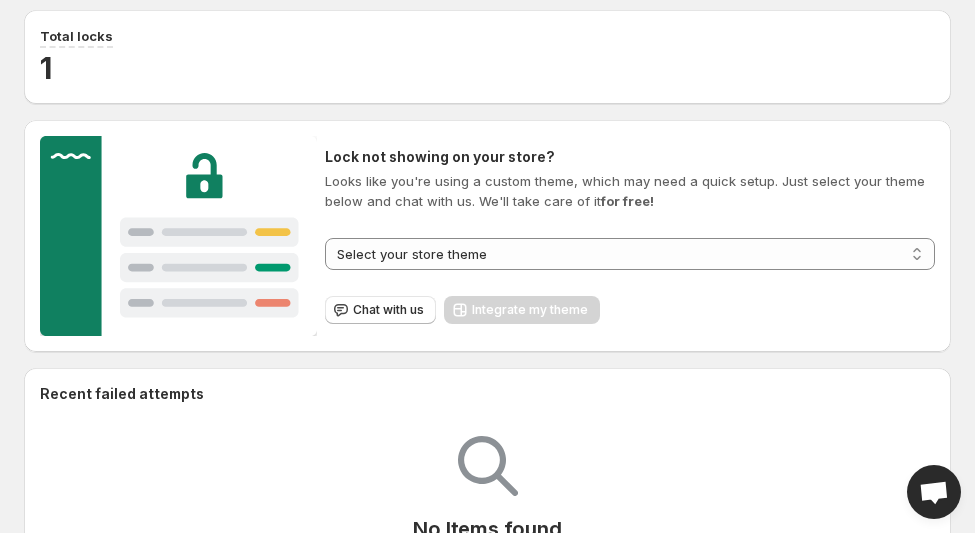 scroll, scrollTop: 0, scrollLeft: 0, axis: both 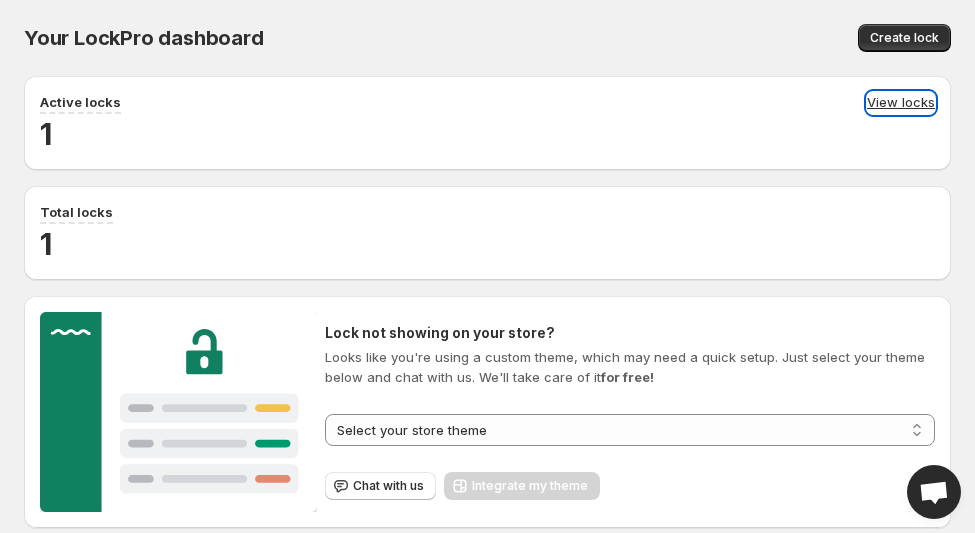 click on "View locks" at bounding box center [901, 103] 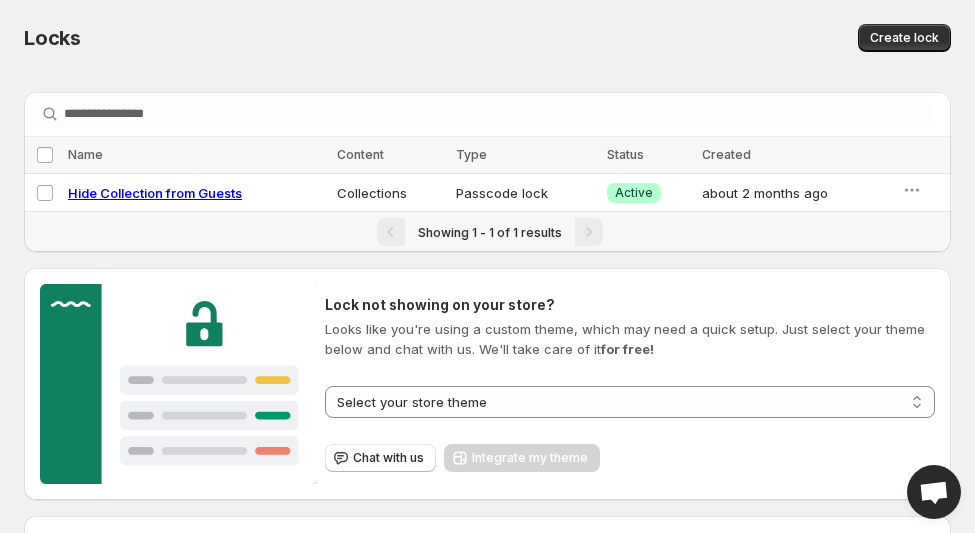 scroll, scrollTop: 0, scrollLeft: 0, axis: both 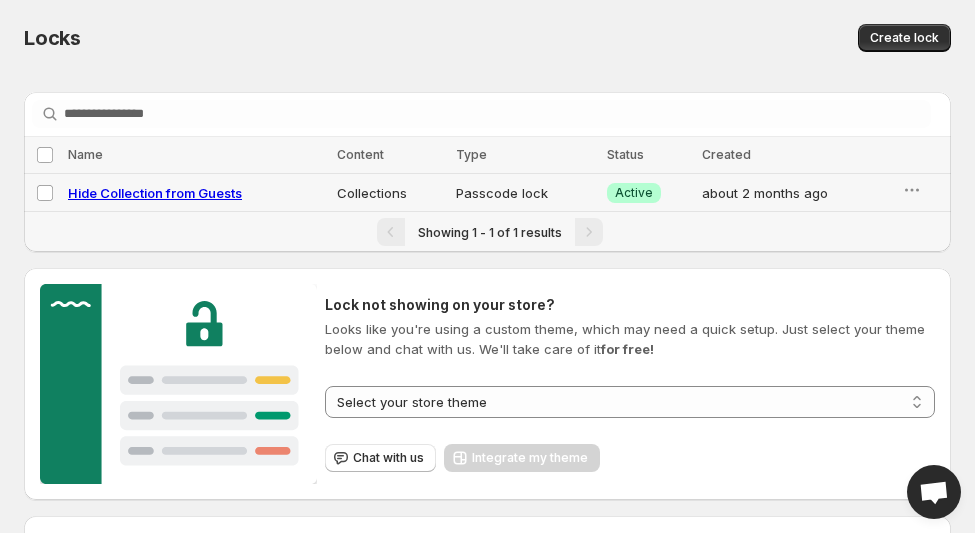 click on "Hide Collection from Guests" at bounding box center (155, 193) 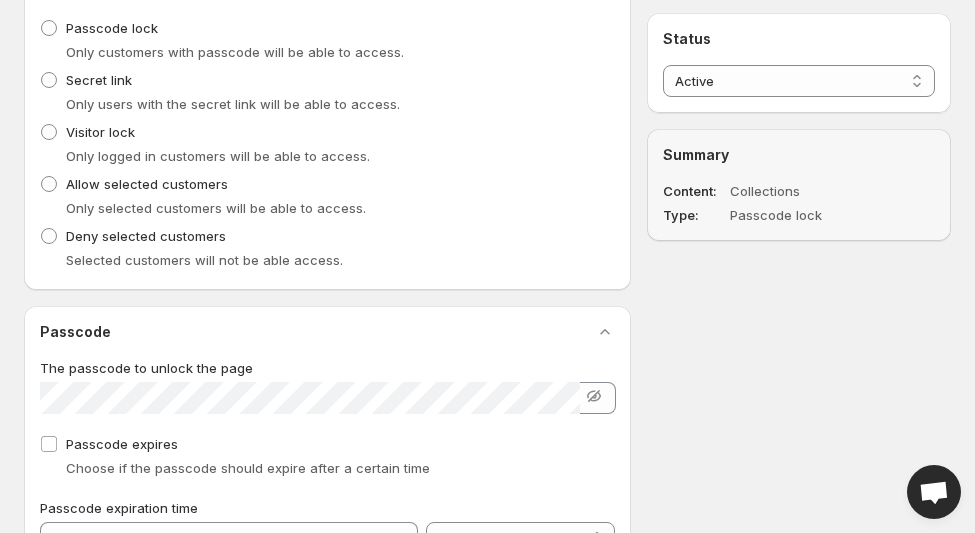 scroll, scrollTop: 700, scrollLeft: 0, axis: vertical 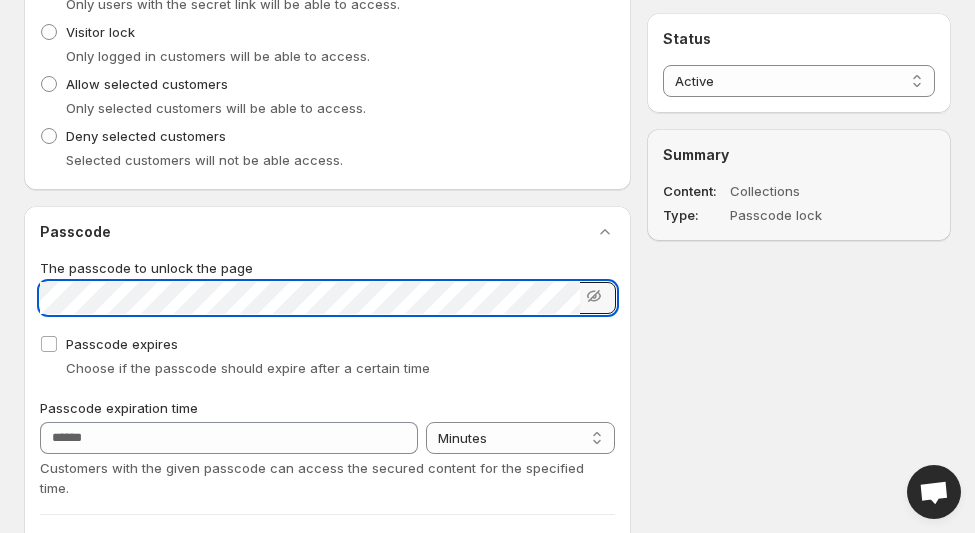 click on "**********" at bounding box center (487, -434) 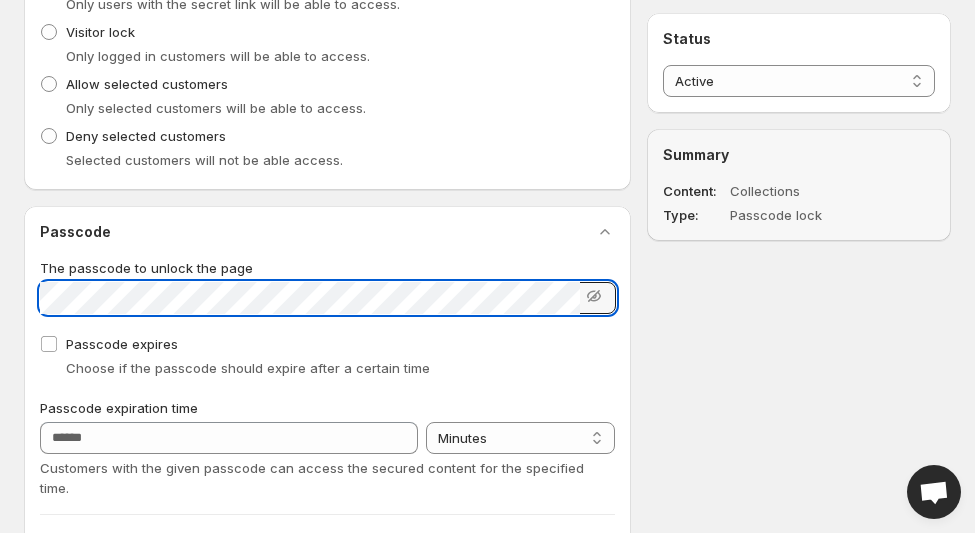 click on "**********" at bounding box center [327, 378] 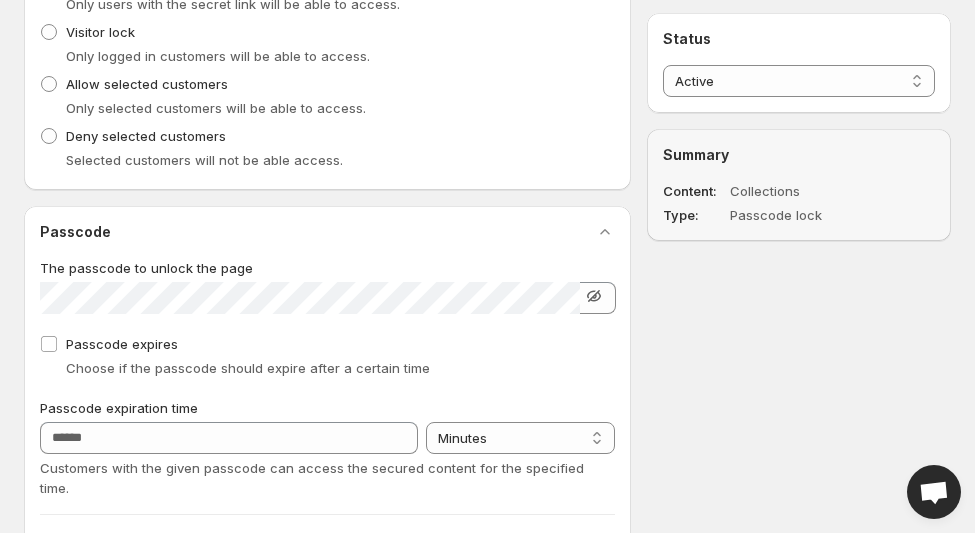 click 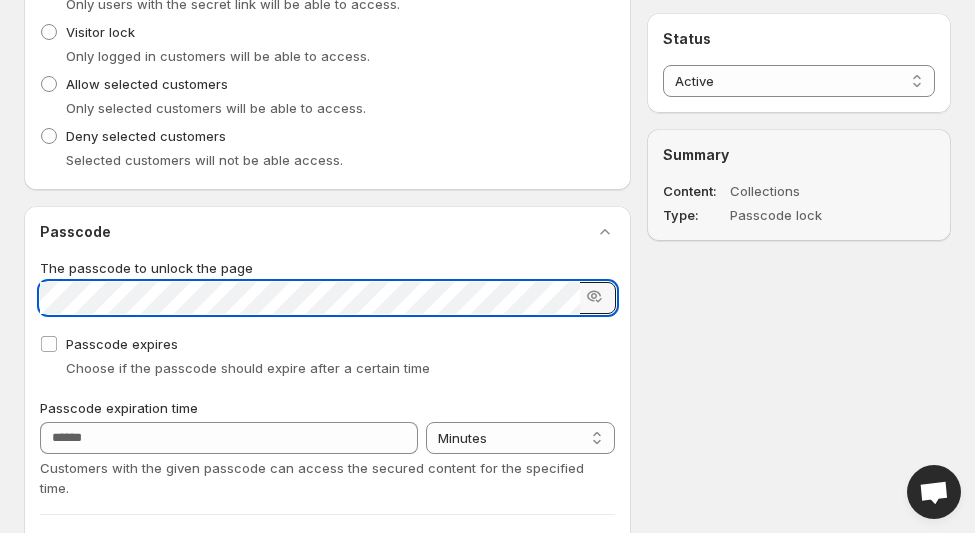 click on "**********" at bounding box center (487, -434) 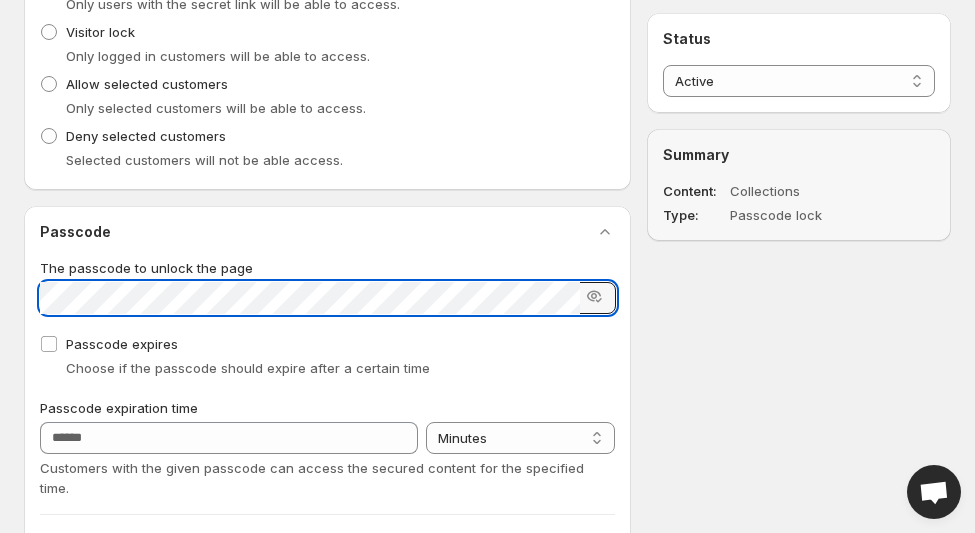 click on "Passcode expires Choose if the passcode should expire after a certain time" at bounding box center (327, 354) 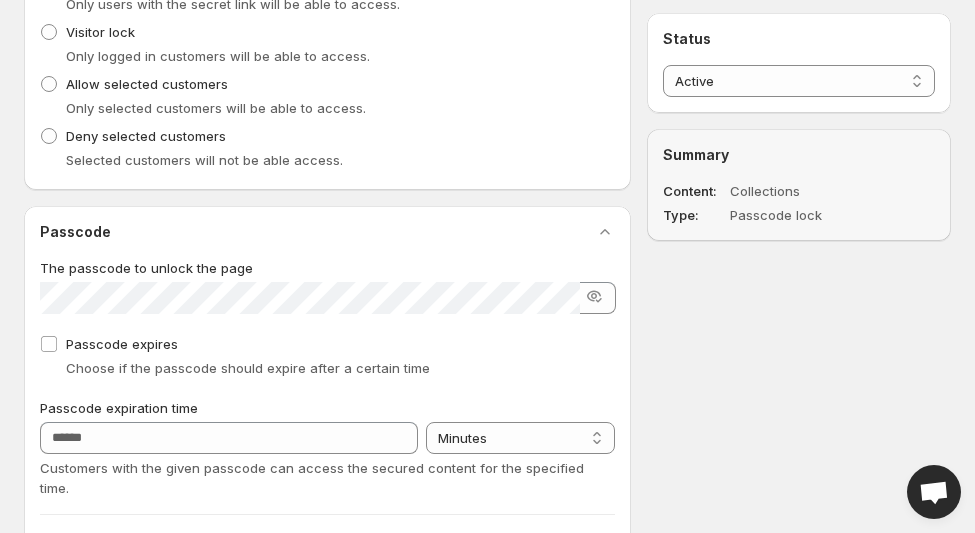 scroll, scrollTop: 800, scrollLeft: 0, axis: vertical 